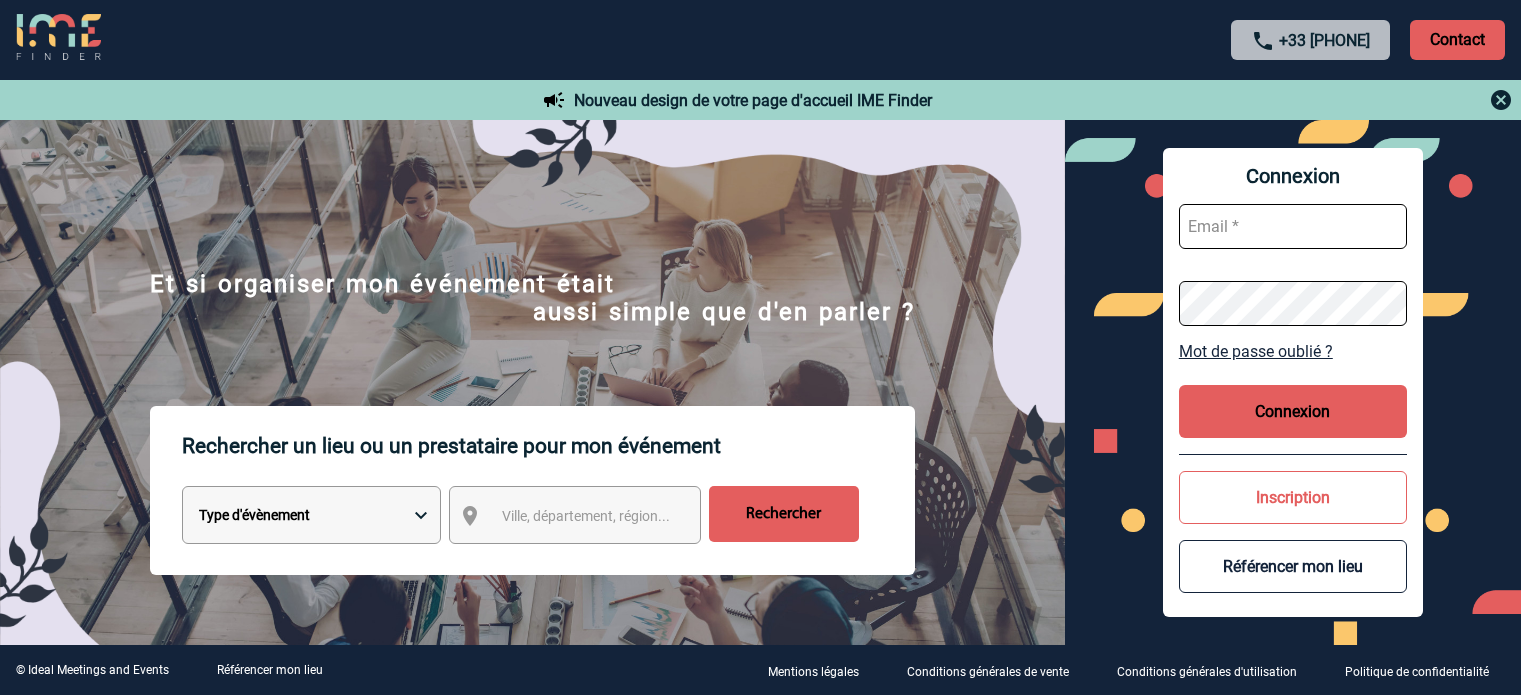 scroll, scrollTop: 0, scrollLeft: 0, axis: both 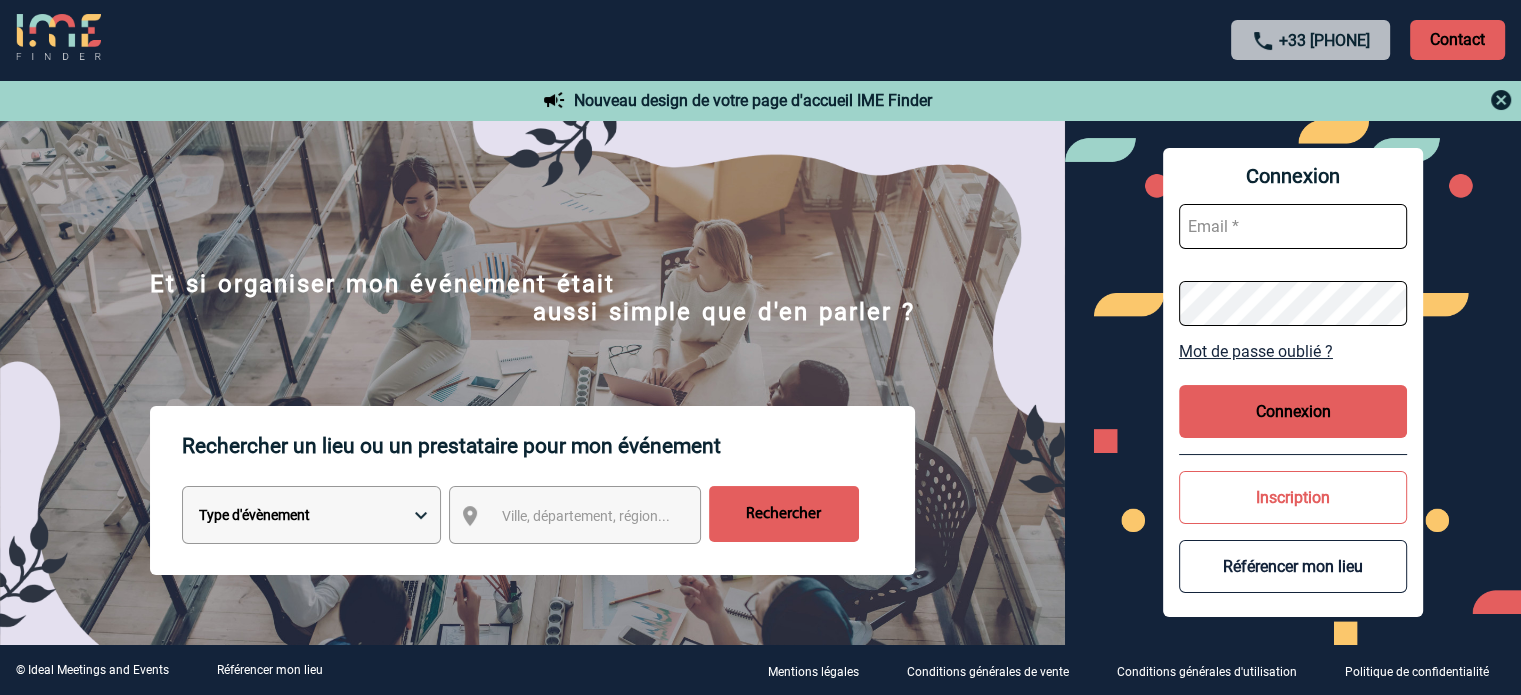 type on "[USERNAME]@example.com" 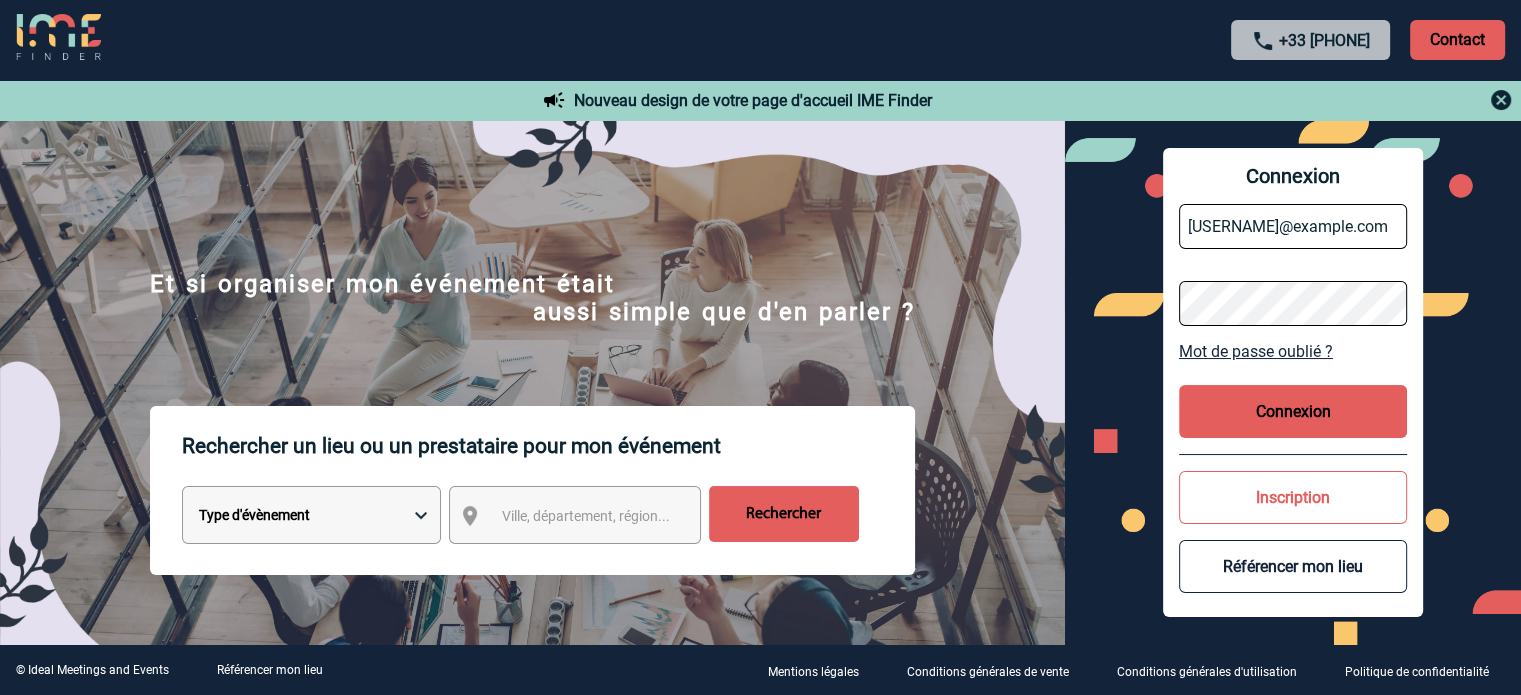 click on "Connexion" at bounding box center [1293, 411] 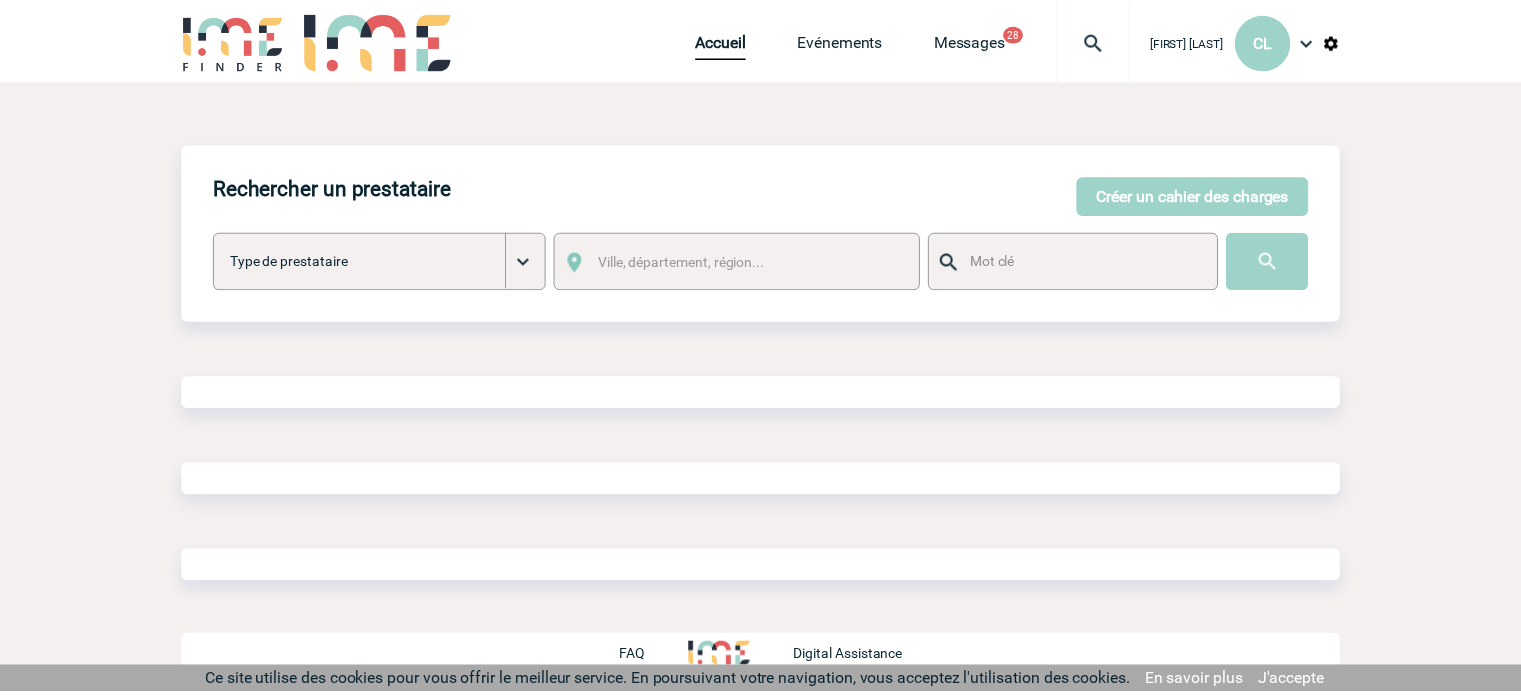 scroll, scrollTop: 0, scrollLeft: 0, axis: both 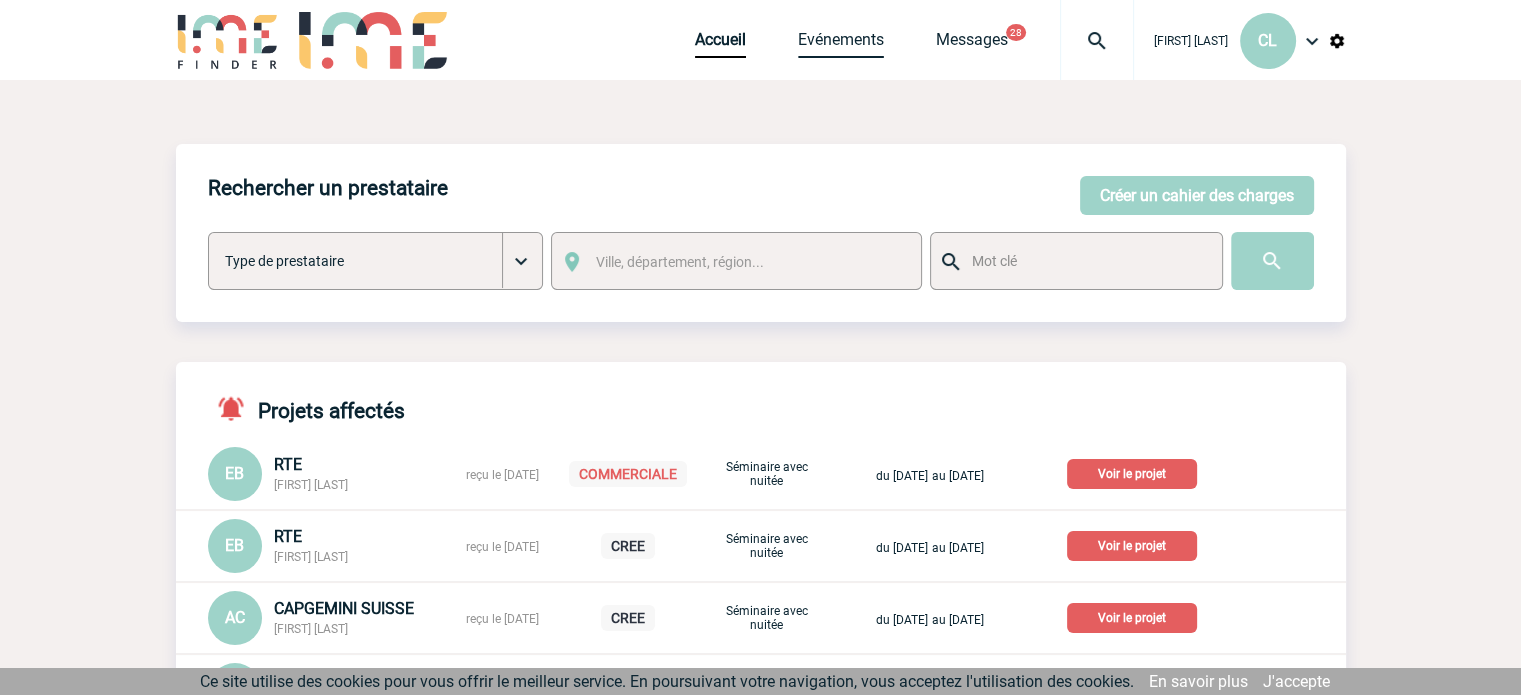 drag, startPoint x: 784, startPoint y: 50, endPoint x: 785, endPoint y: 69, distance: 19.026299 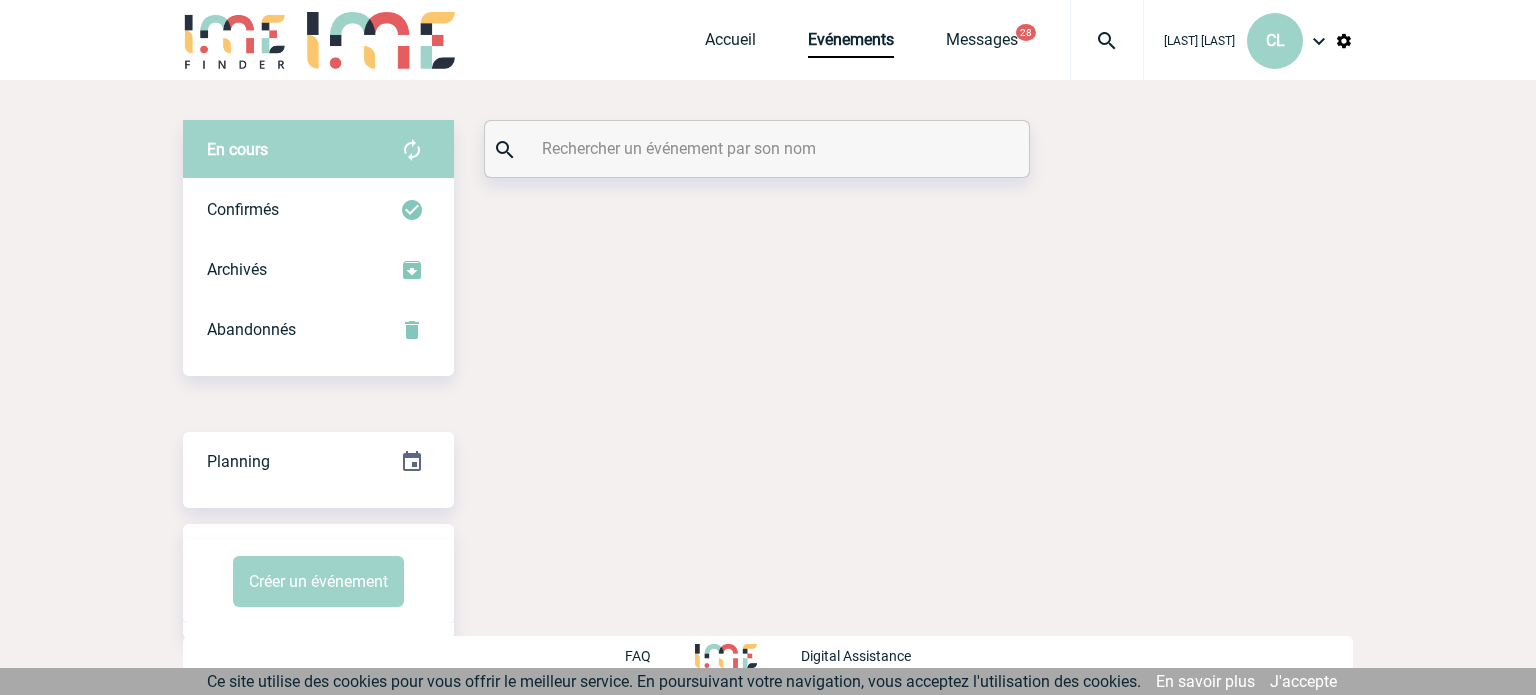 scroll, scrollTop: 0, scrollLeft: 0, axis: both 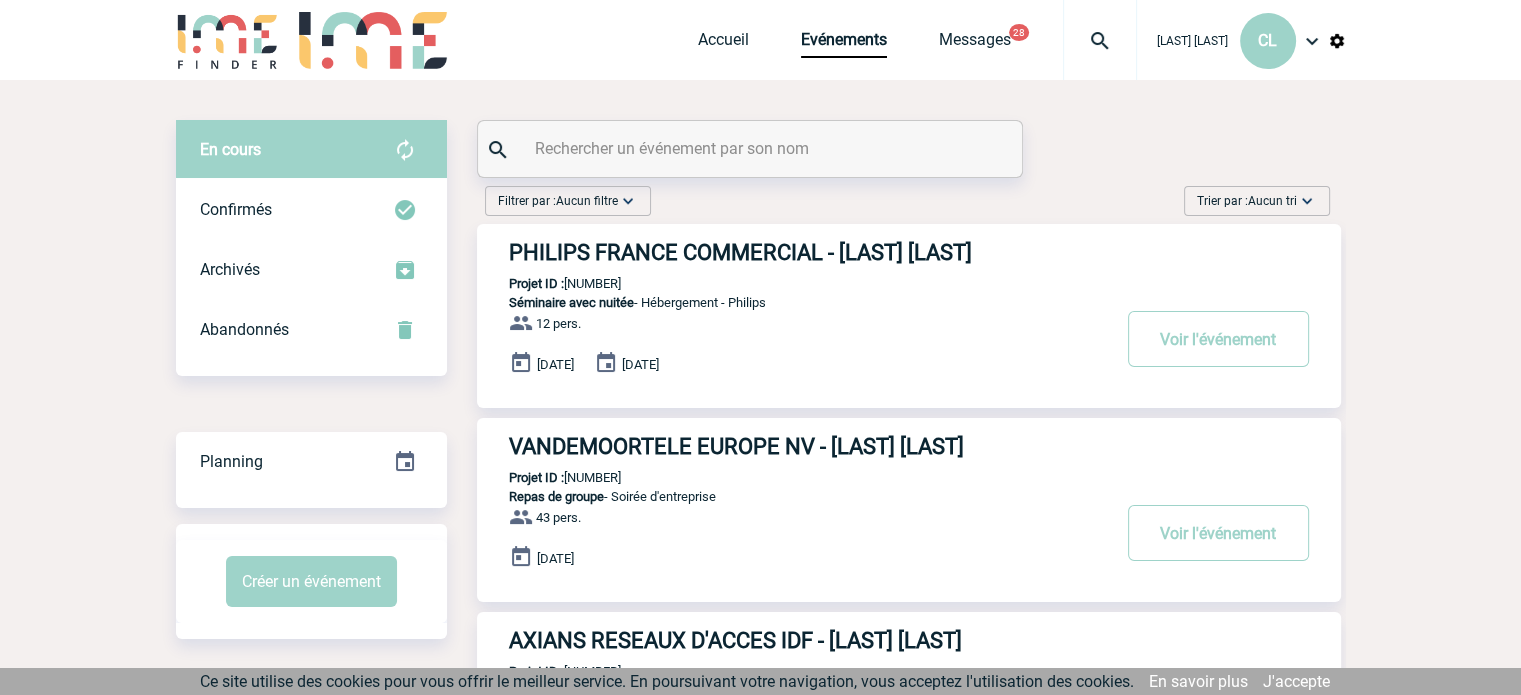 click at bounding box center [752, 148] 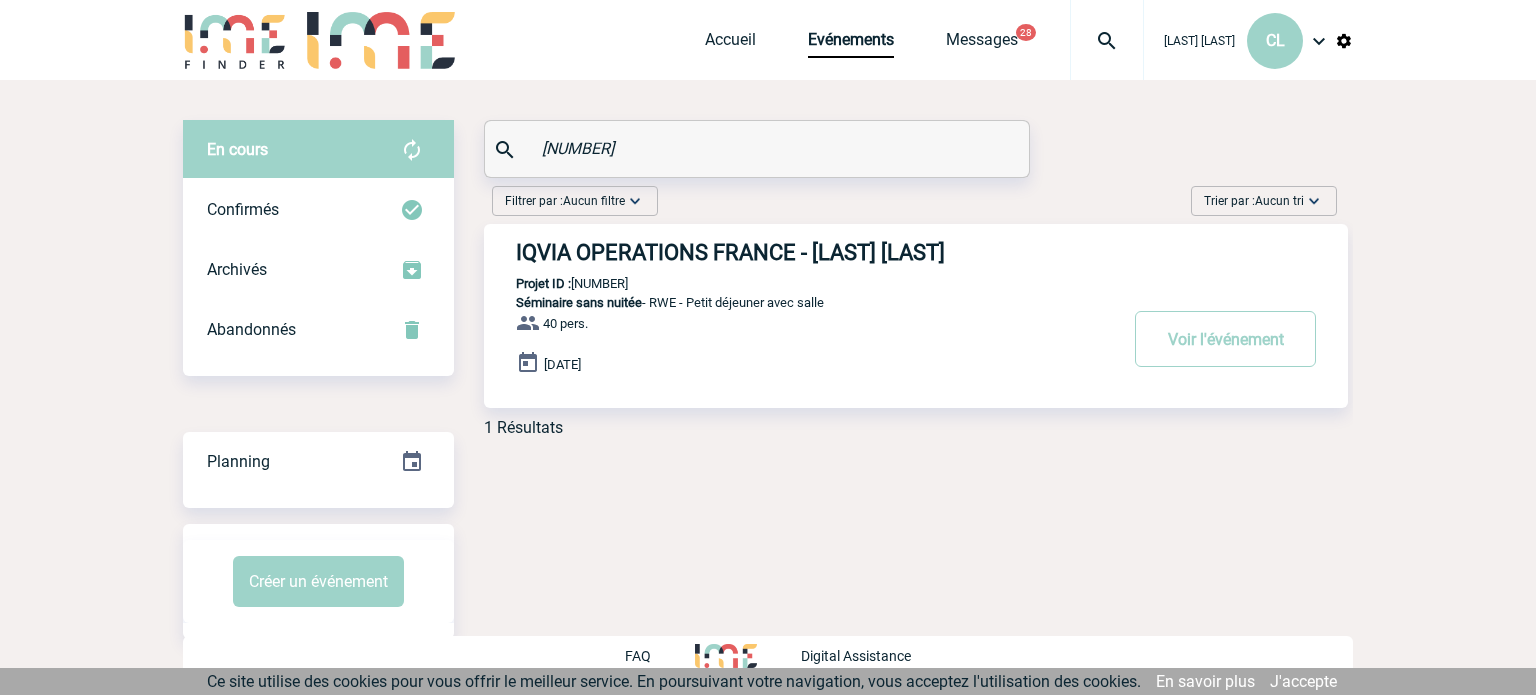 type on "[NUMBER]" 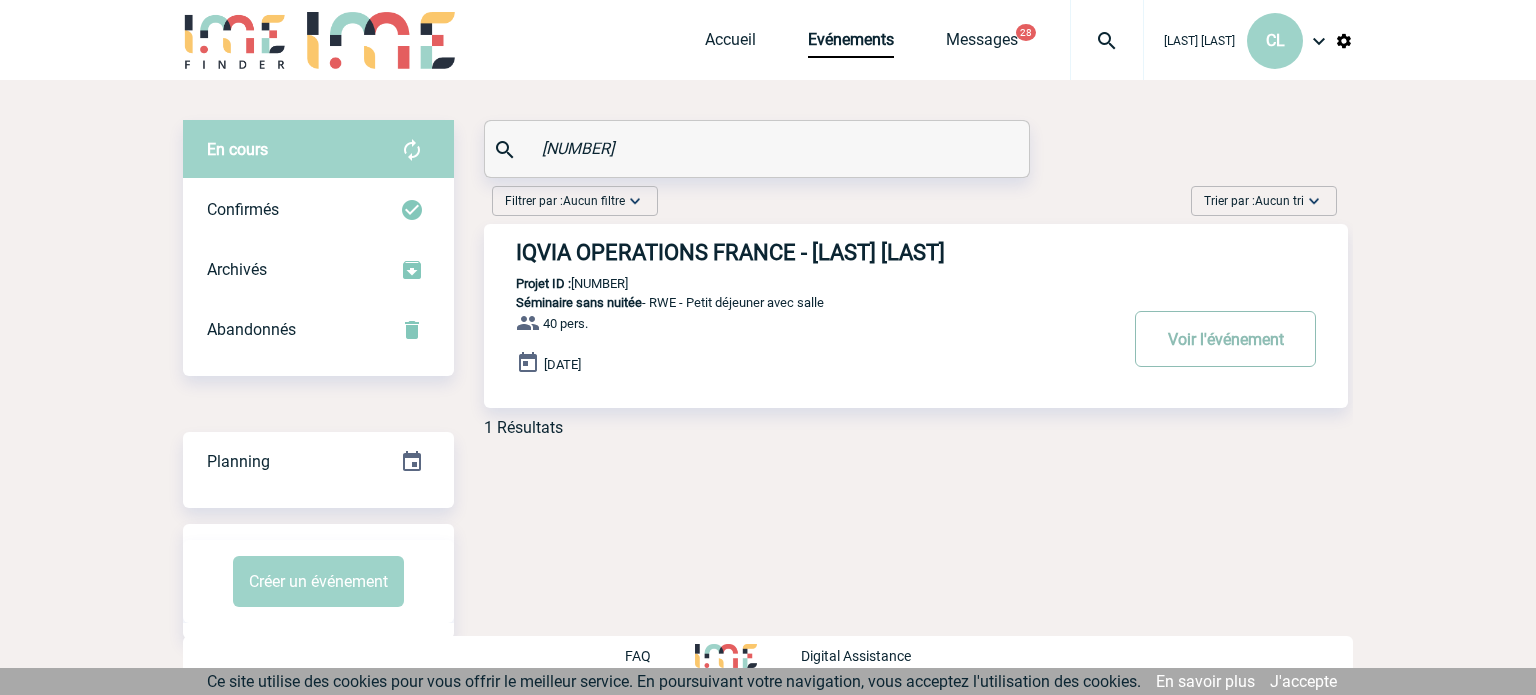 click on "Voir l'événement" at bounding box center [1225, 339] 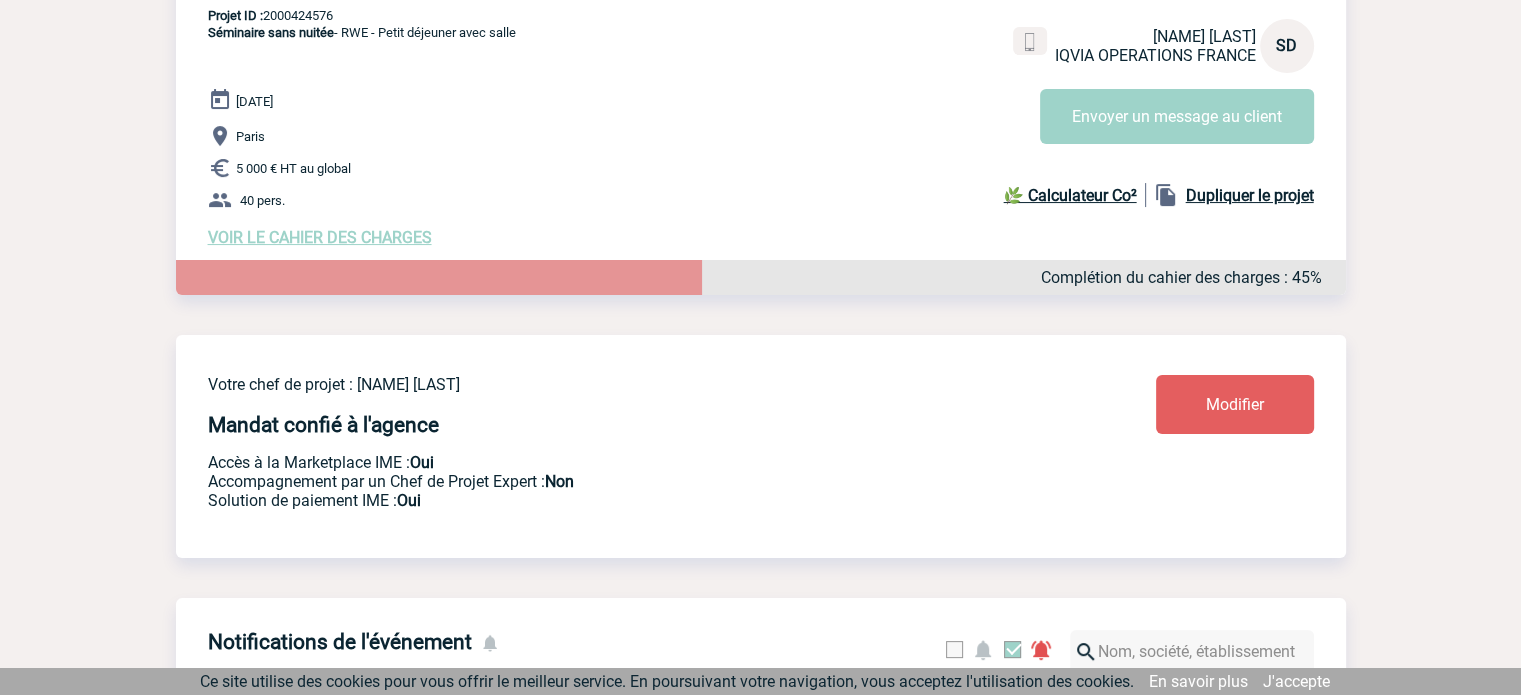 scroll, scrollTop: 300, scrollLeft: 0, axis: vertical 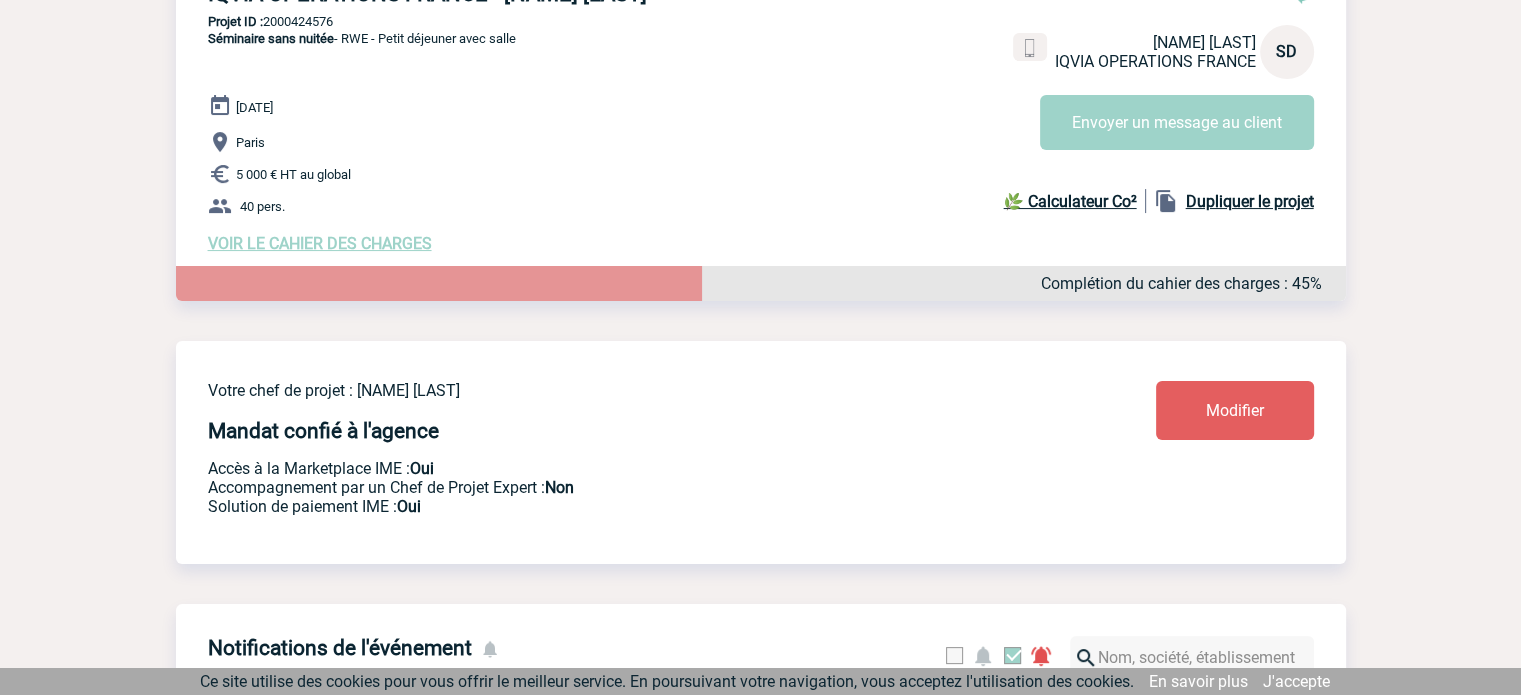 click on "VOIR LE CAHIER DES CHARGES" at bounding box center [320, 243] 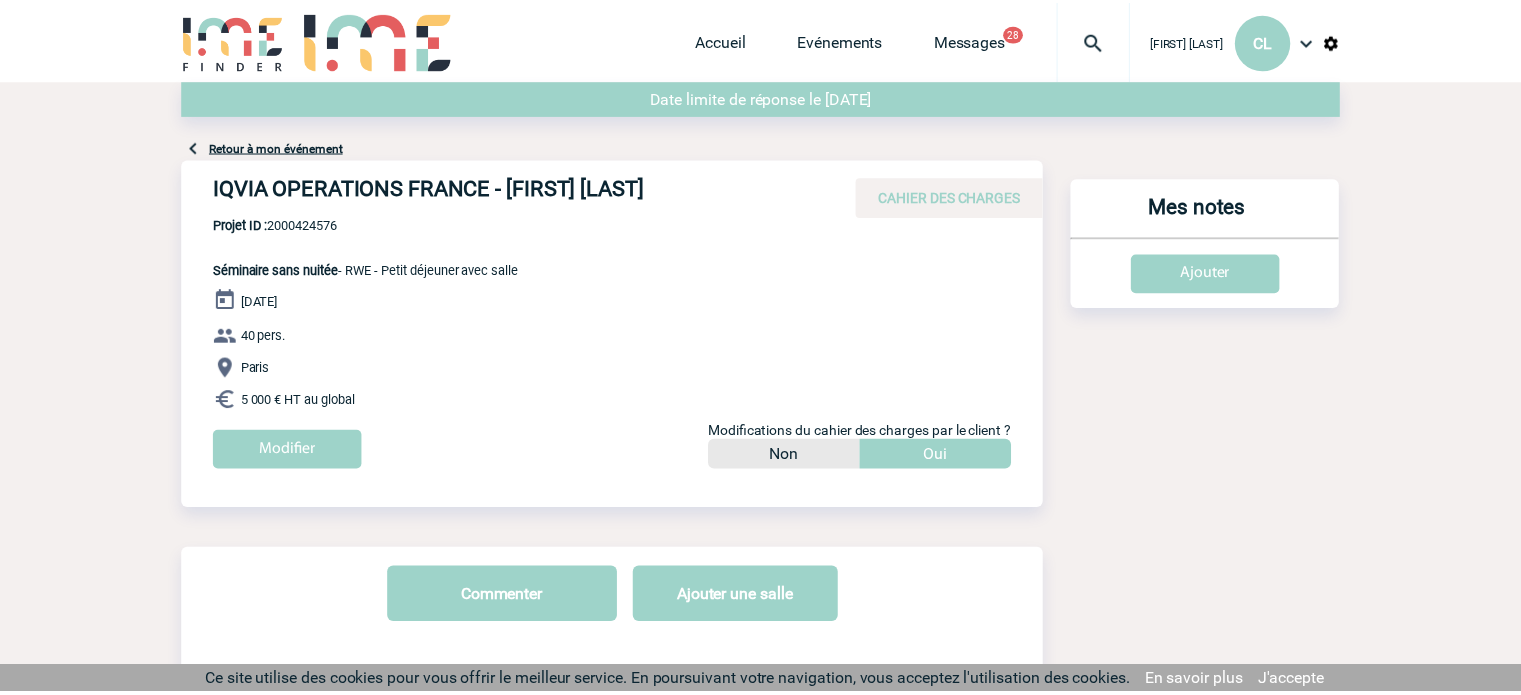 scroll, scrollTop: 0, scrollLeft: 0, axis: both 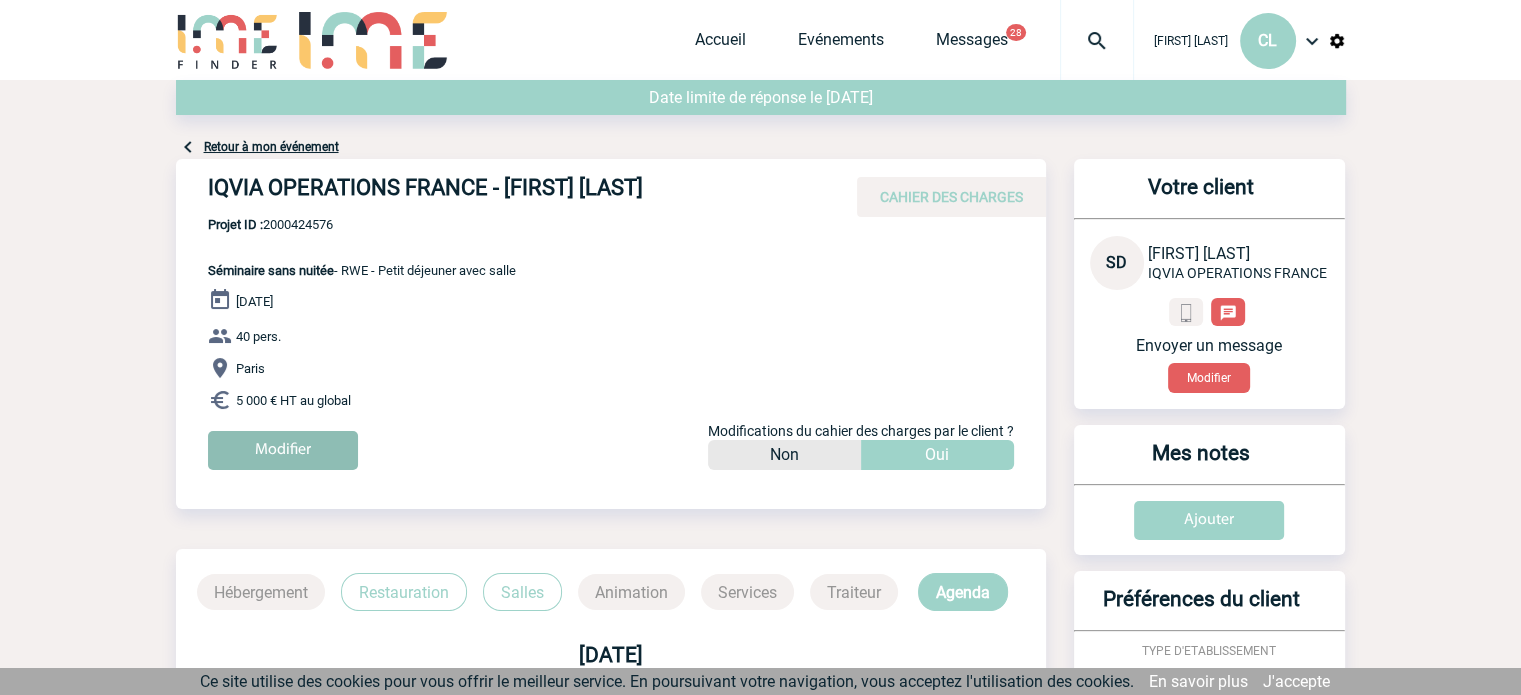 click on "Modifier" at bounding box center [283, 450] 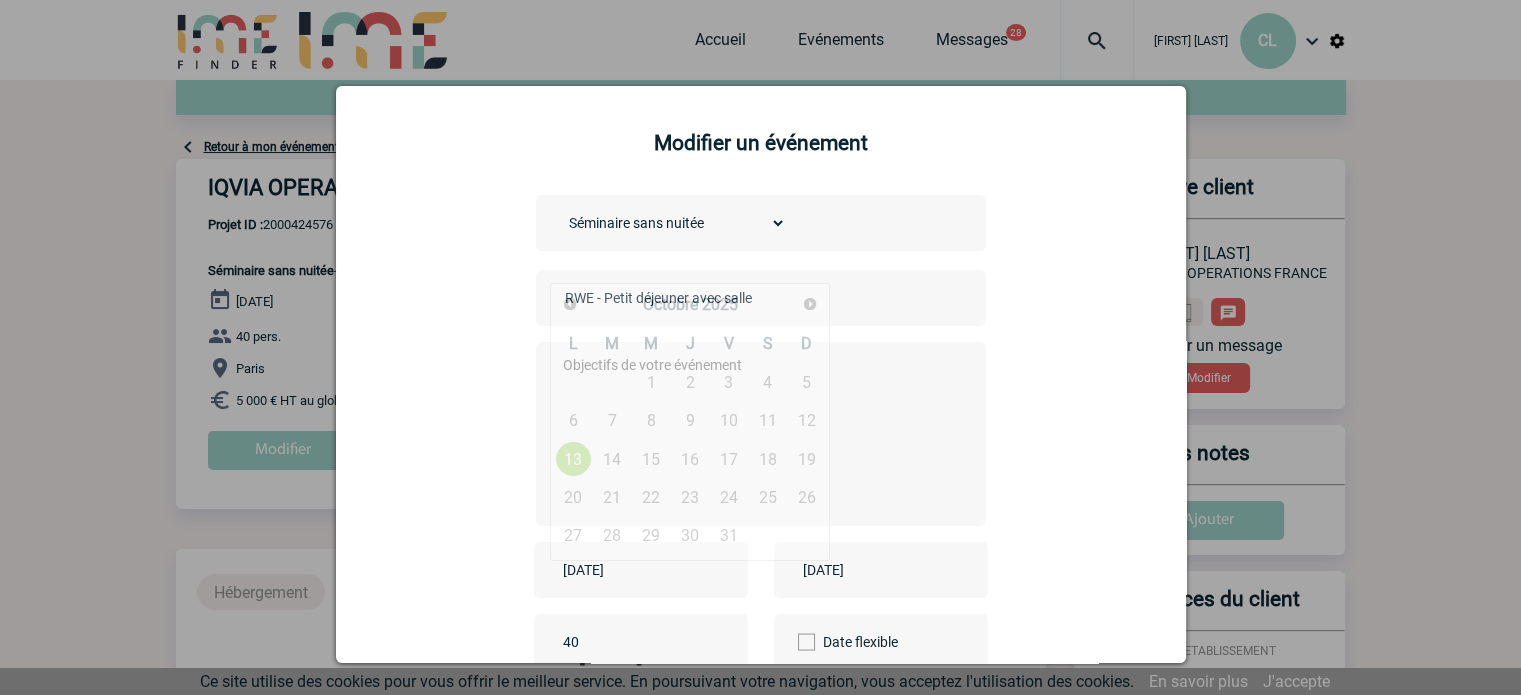 click on "[DATE]" at bounding box center (627, 570) 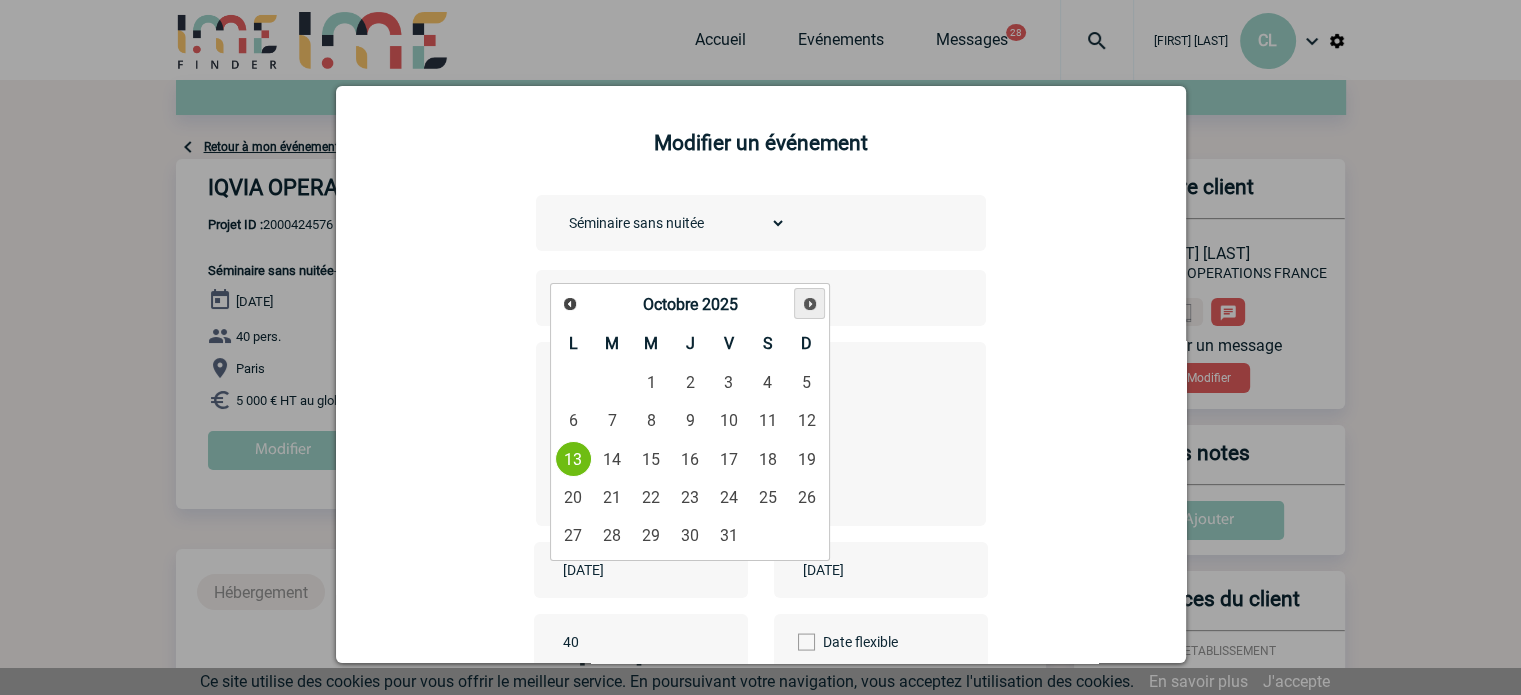 click on "Suivant" at bounding box center (810, 304) 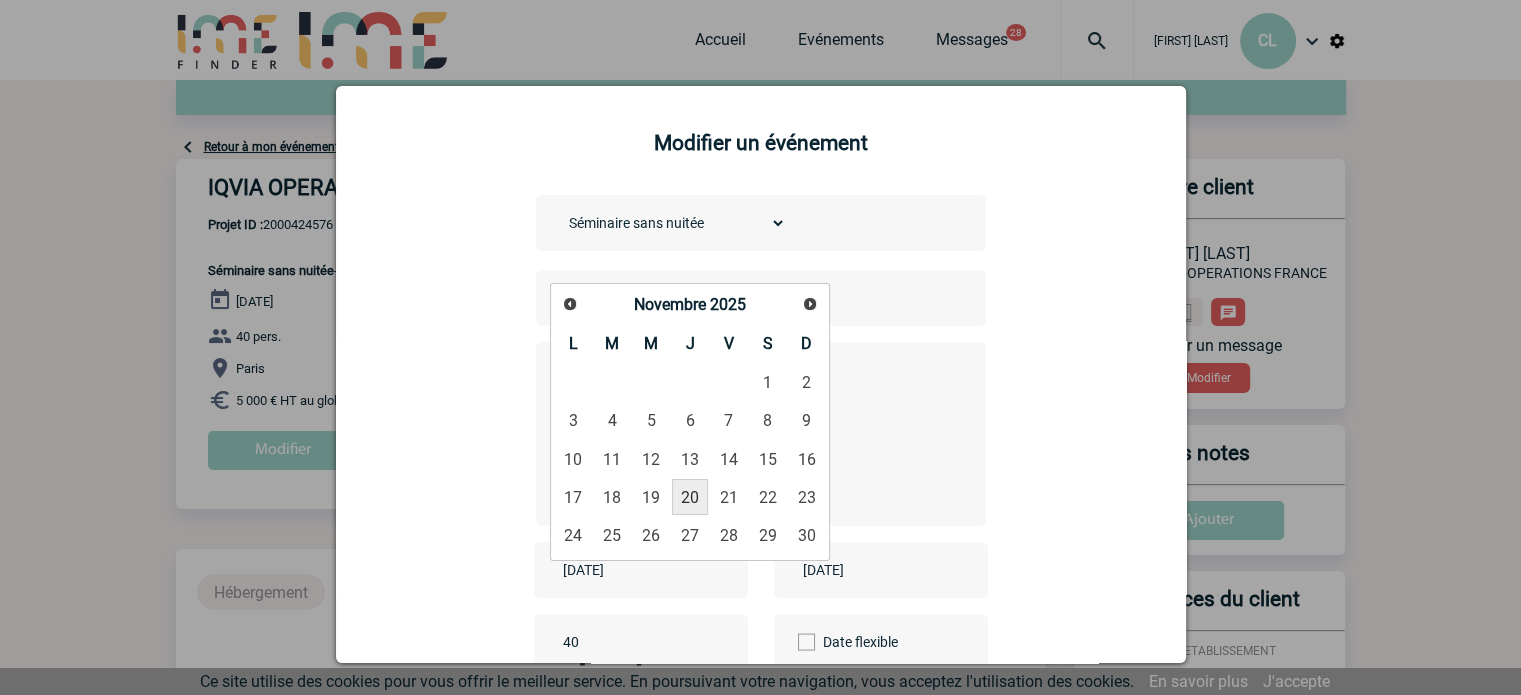 click on "20" at bounding box center [690, 497] 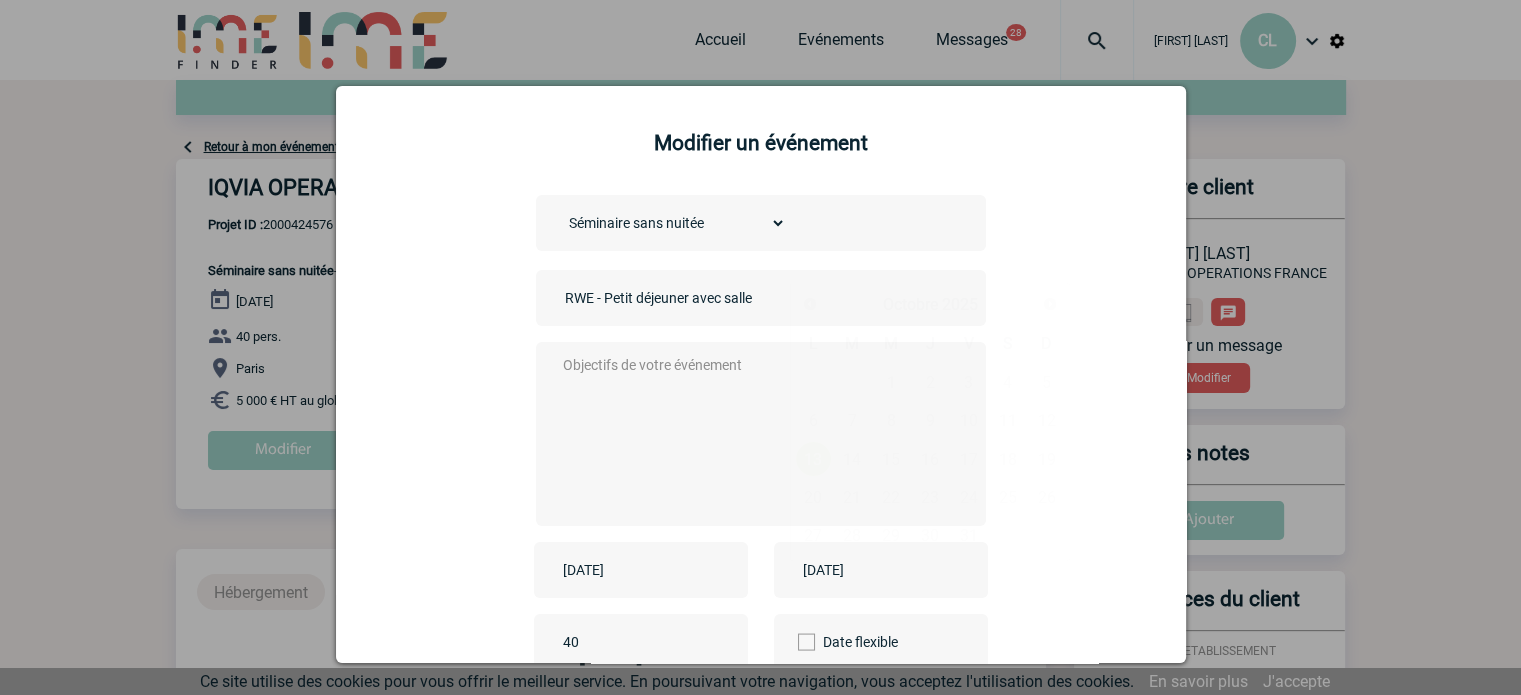 click on "[DATE]" at bounding box center (867, 570) 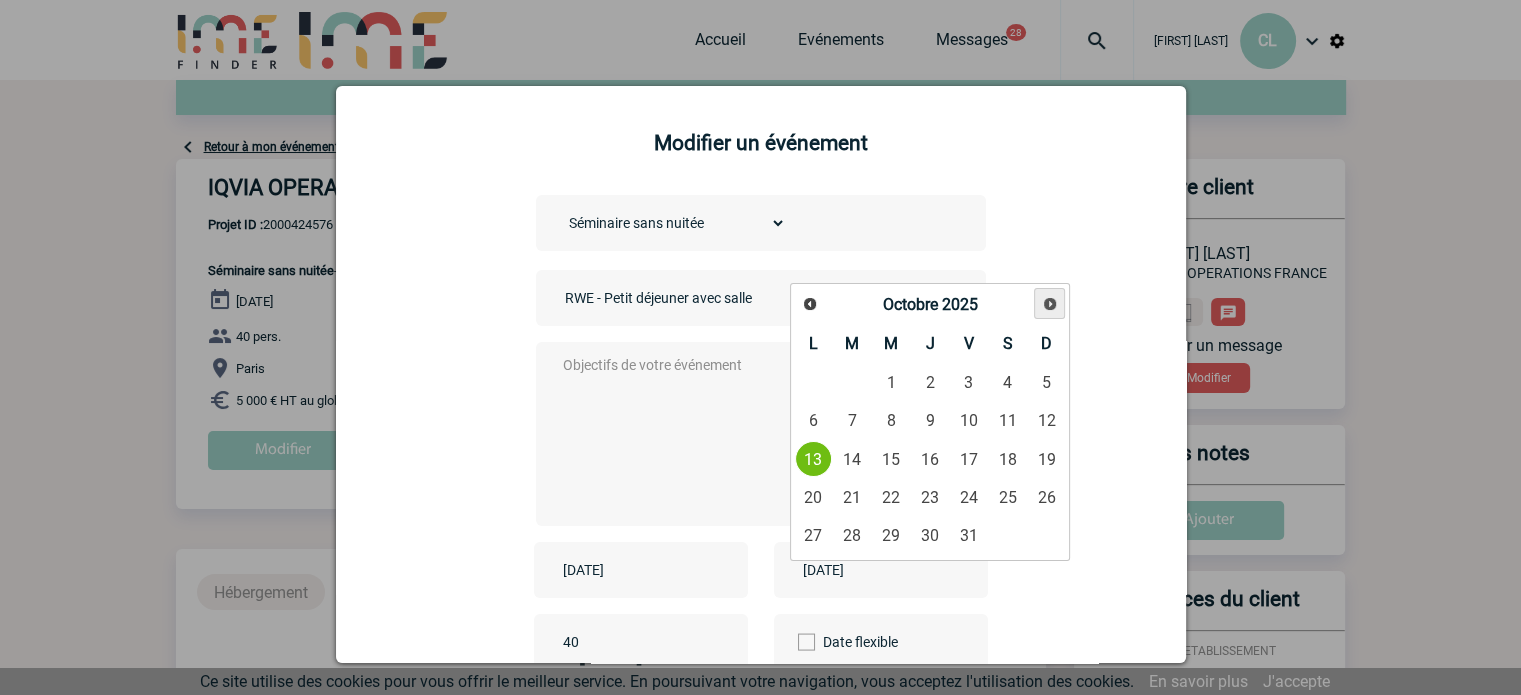 click on "Suivant" at bounding box center [1050, 304] 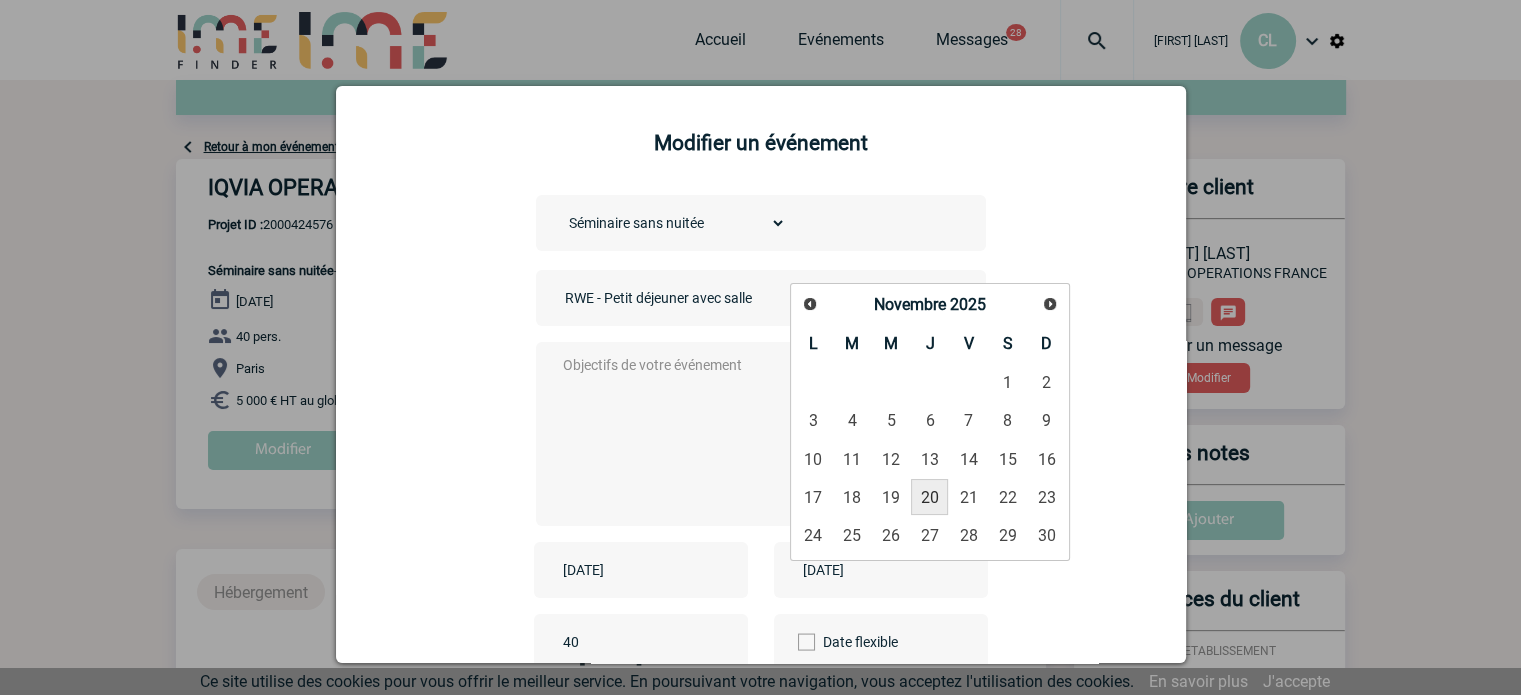 click on "20" at bounding box center [929, 497] 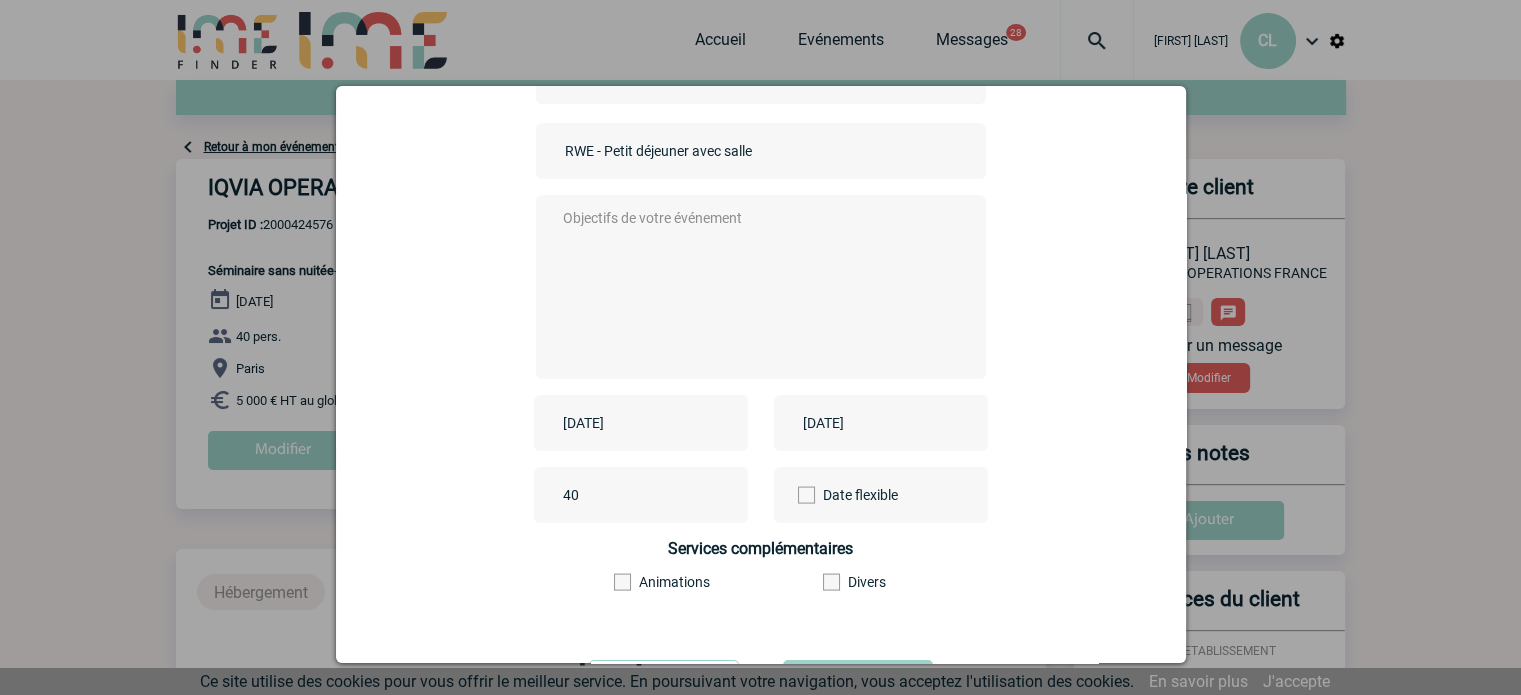 scroll, scrollTop: 248, scrollLeft: 0, axis: vertical 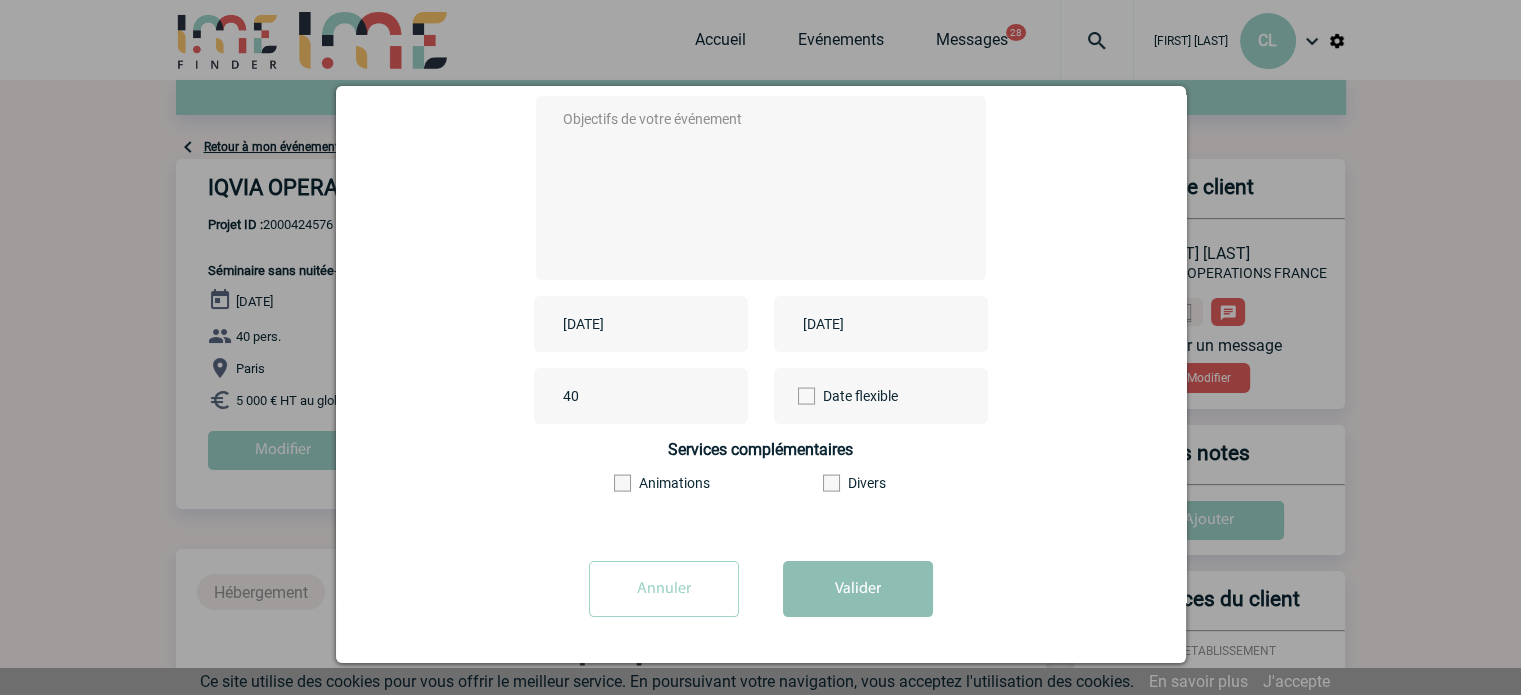 click on "Valider" at bounding box center (858, 589) 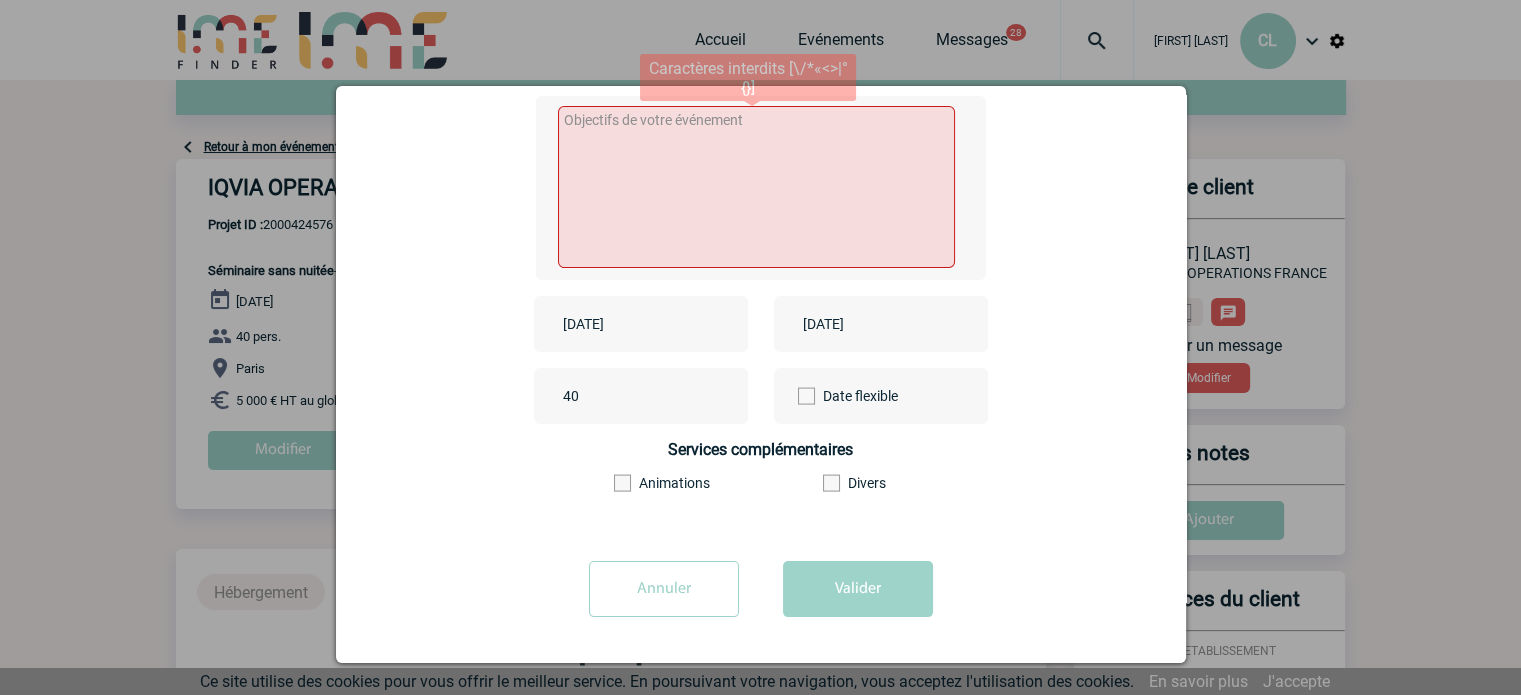 click at bounding box center [756, 187] 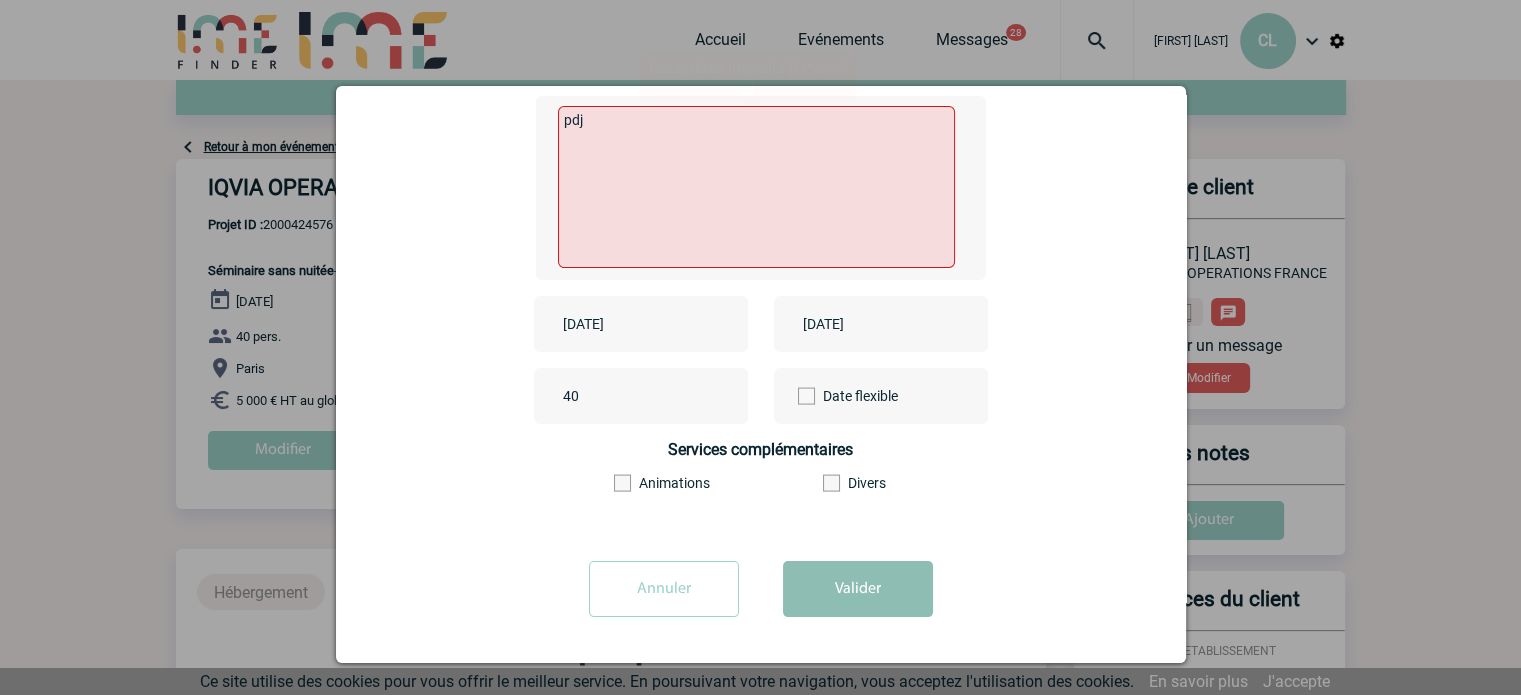 type on "pdj" 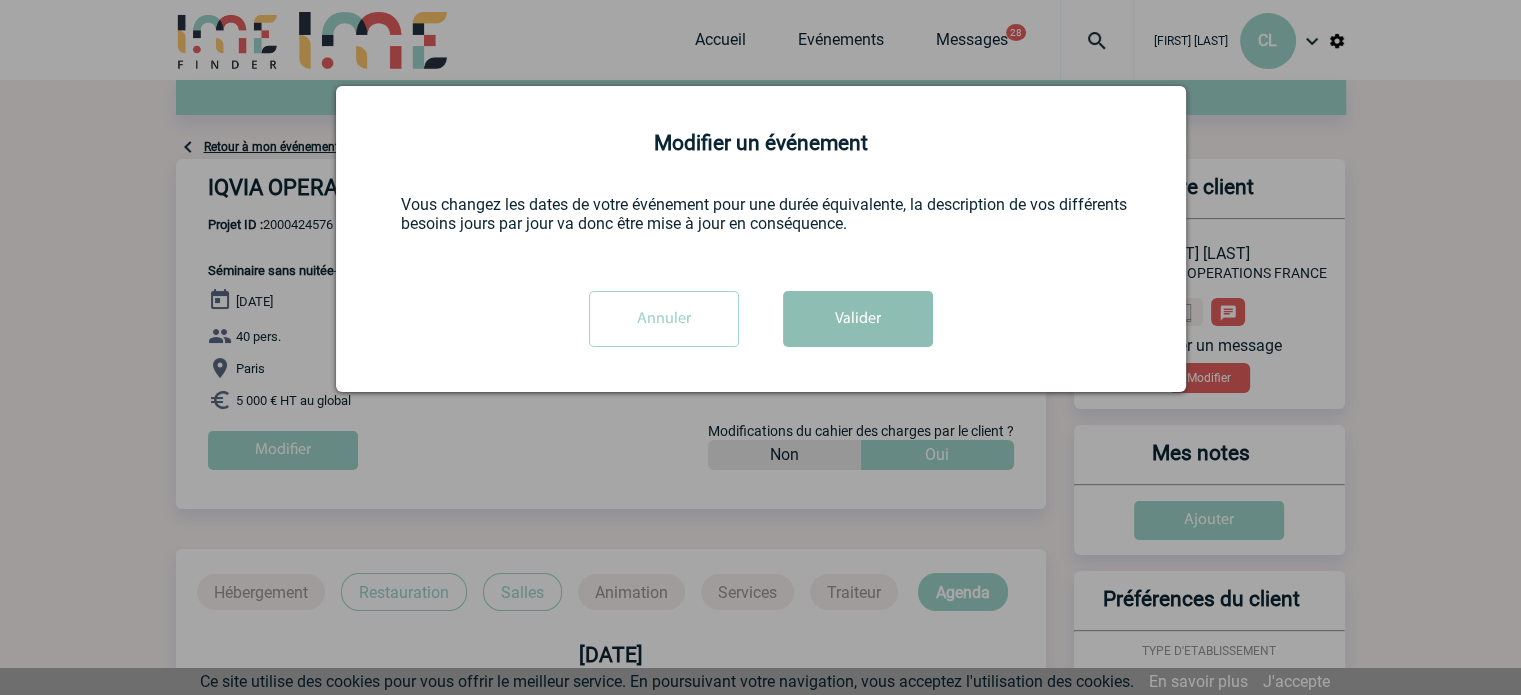 scroll, scrollTop: 0, scrollLeft: 0, axis: both 